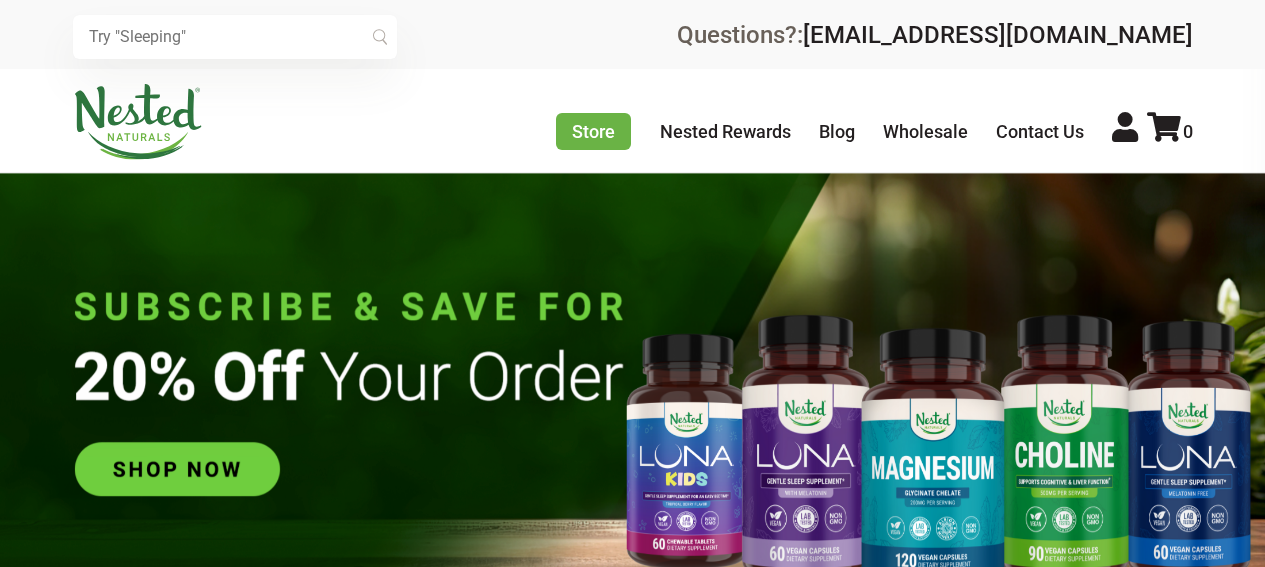 scroll, scrollTop: 0, scrollLeft: 0, axis: both 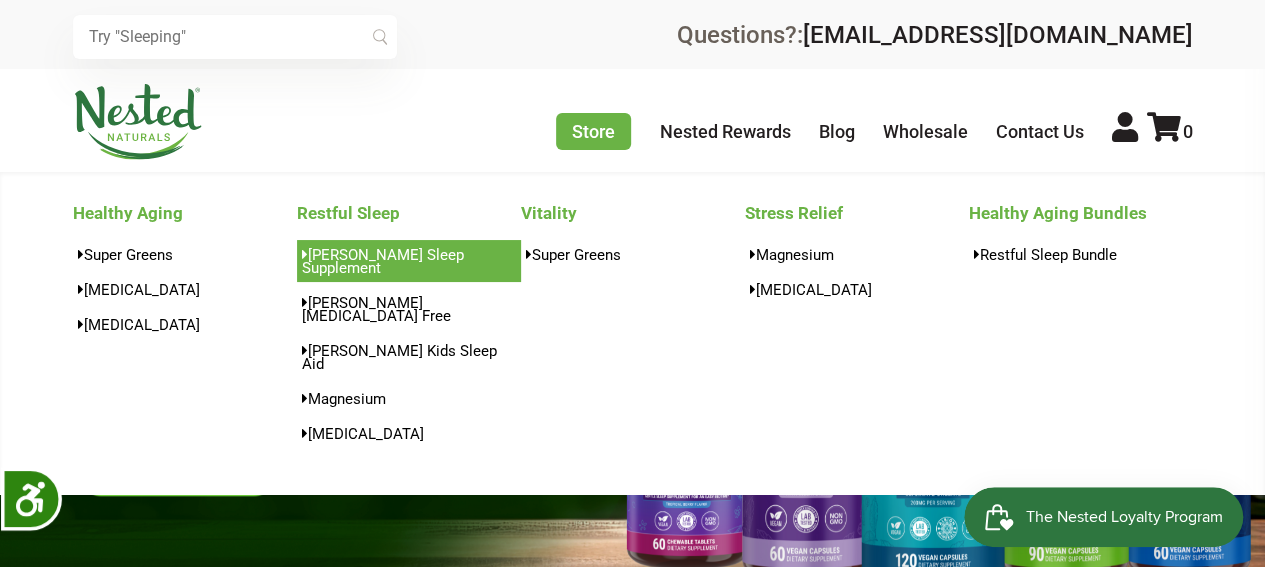 click on "[PERSON_NAME] Sleep Supplement" at bounding box center (409, 261) 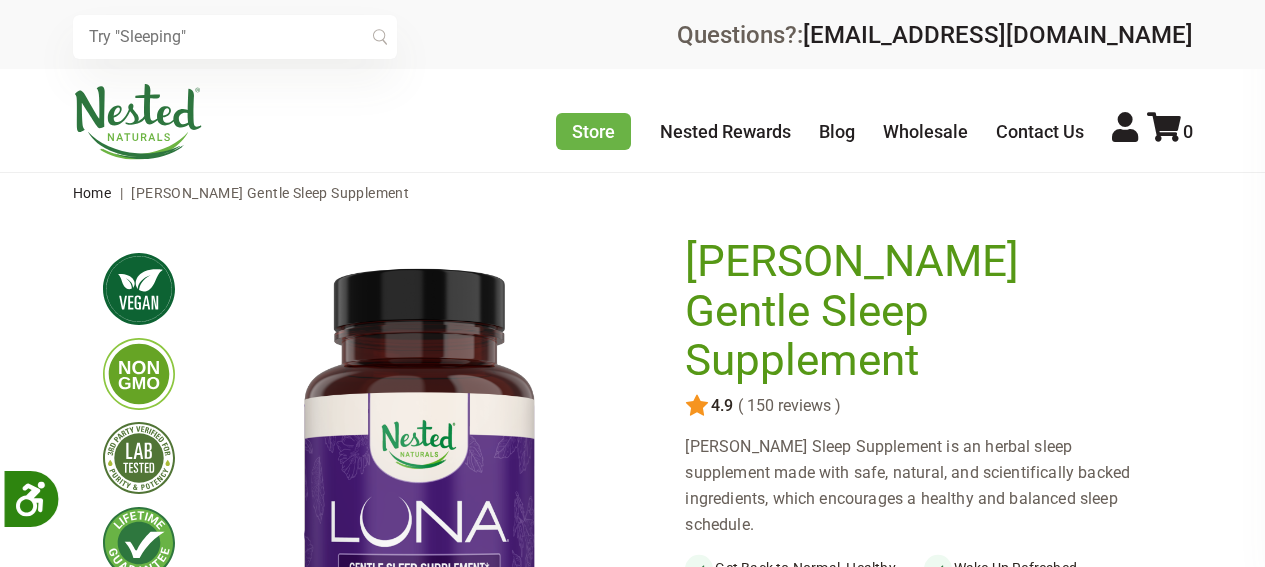 scroll, scrollTop: 180, scrollLeft: 0, axis: vertical 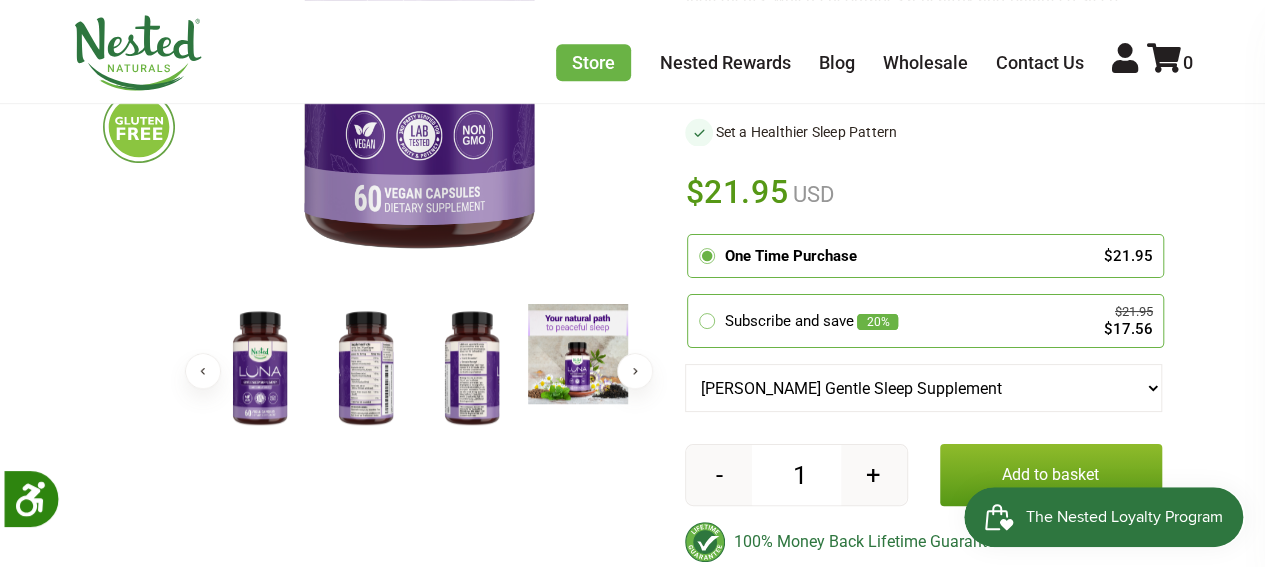 click on "+" at bounding box center (874, 475) 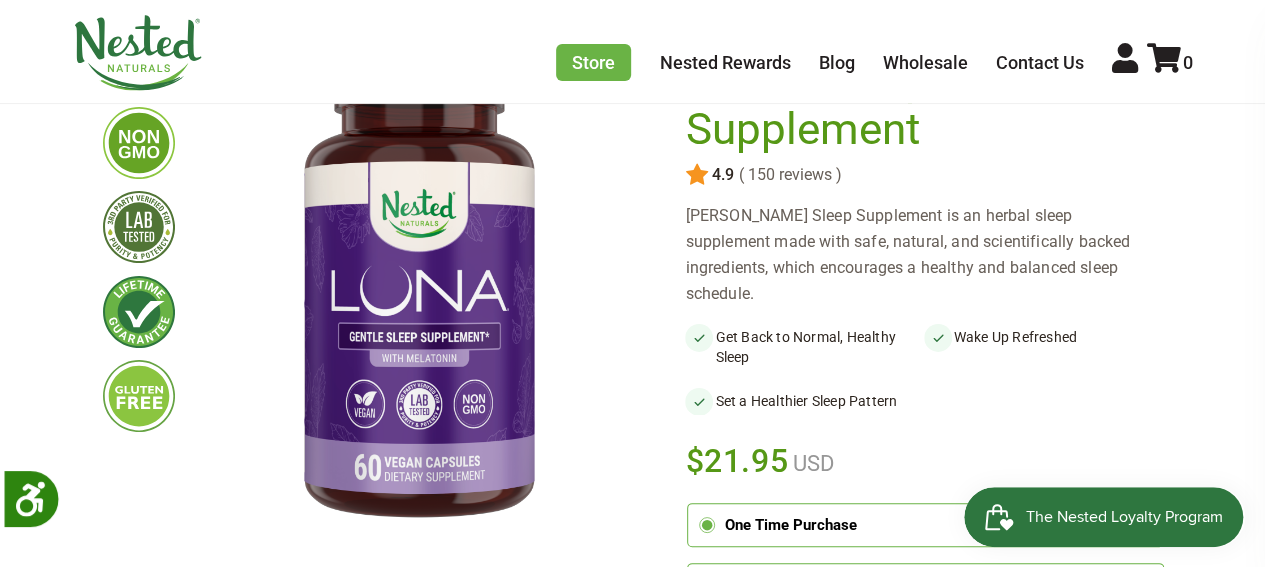 scroll, scrollTop: 200, scrollLeft: 0, axis: vertical 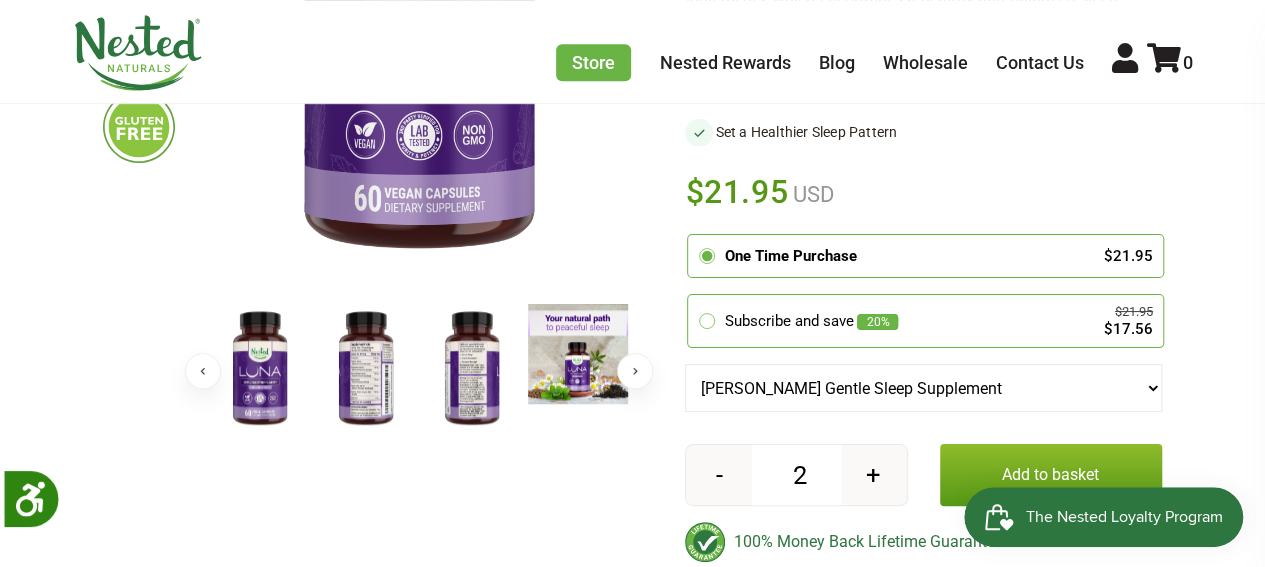 click on "Add to basket" at bounding box center [1051, 475] 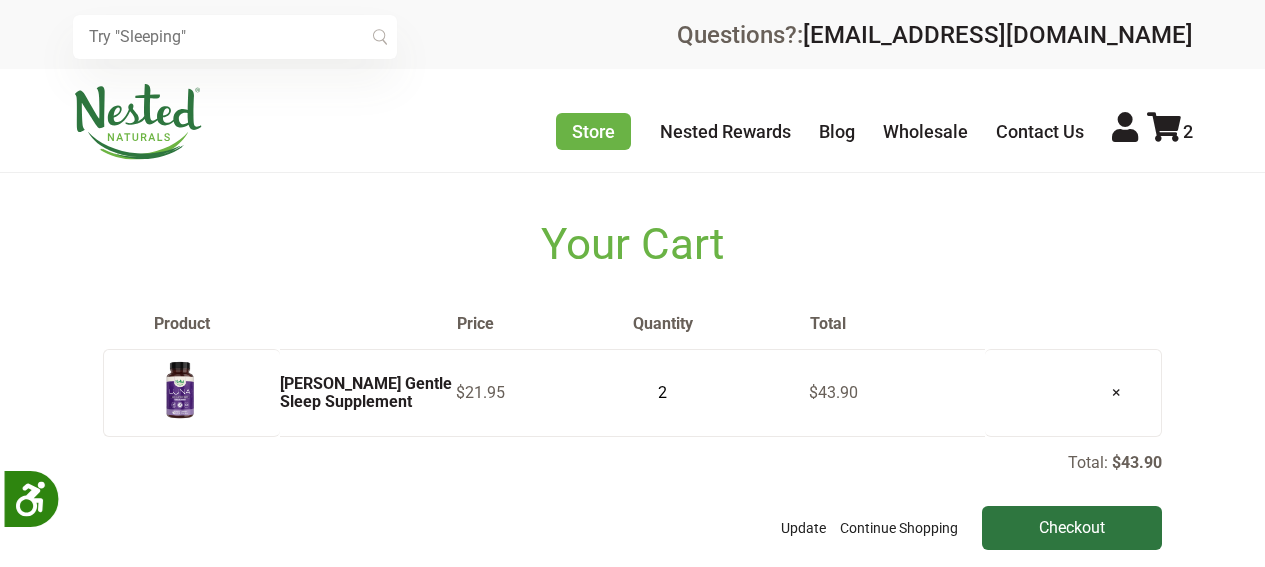 scroll, scrollTop: 0, scrollLeft: 0, axis: both 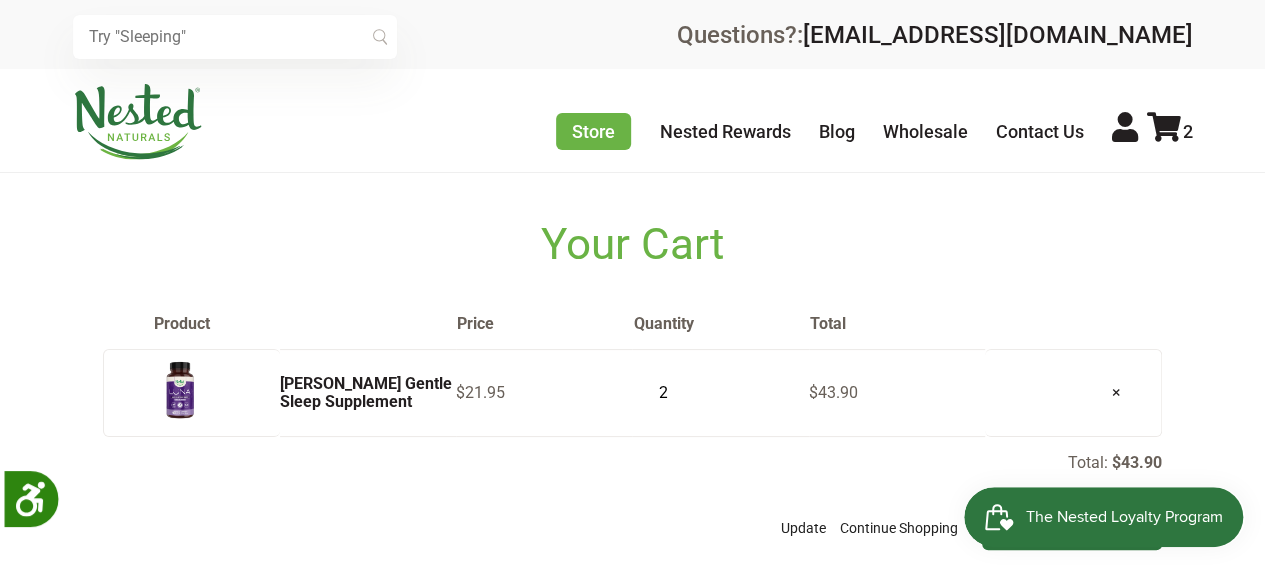 click at bounding box center (632, 1090) 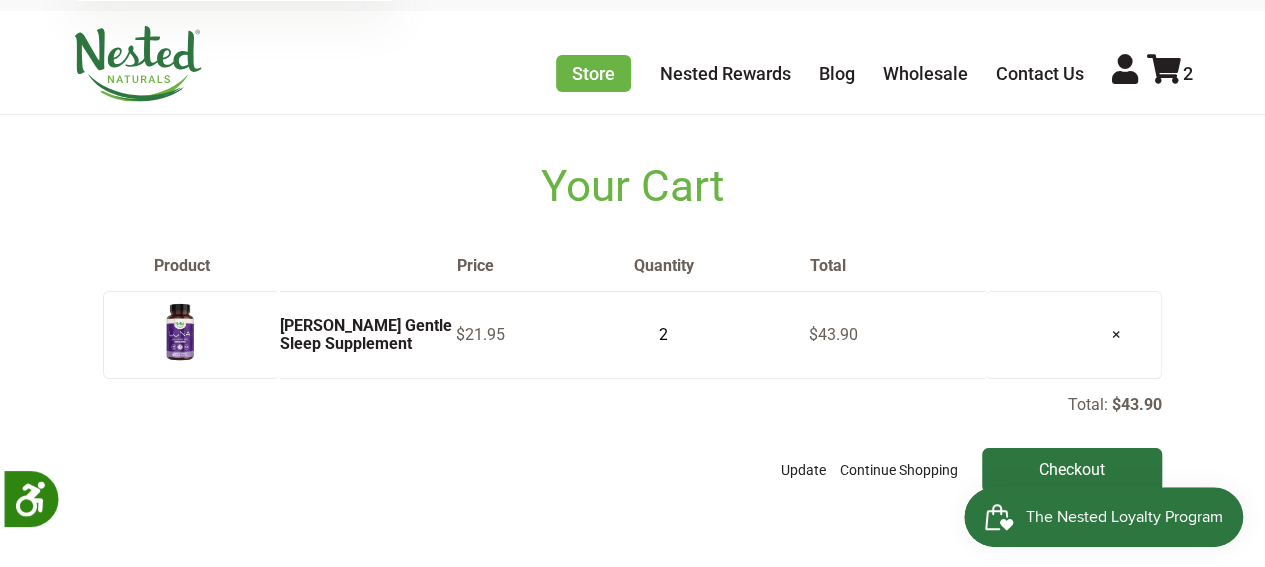 scroll, scrollTop: 100, scrollLeft: 0, axis: vertical 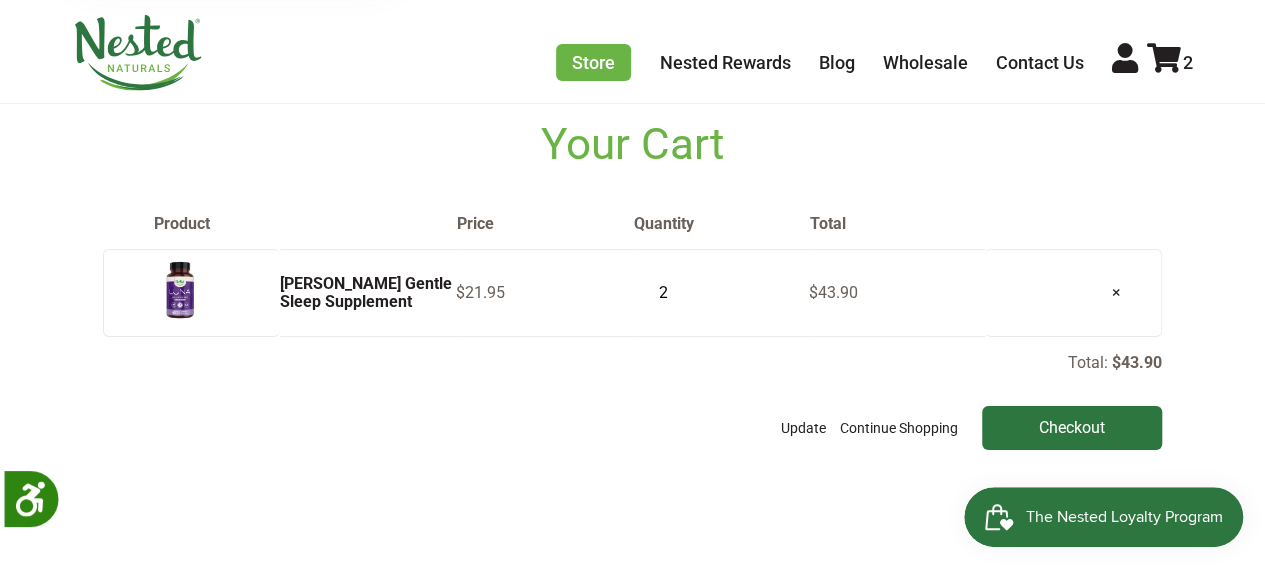 click on "Product
Price
Quantity
Total
LUNA Gentle Sleep Supplement
$21.95
2
$43.90
×" at bounding box center [632, 275] 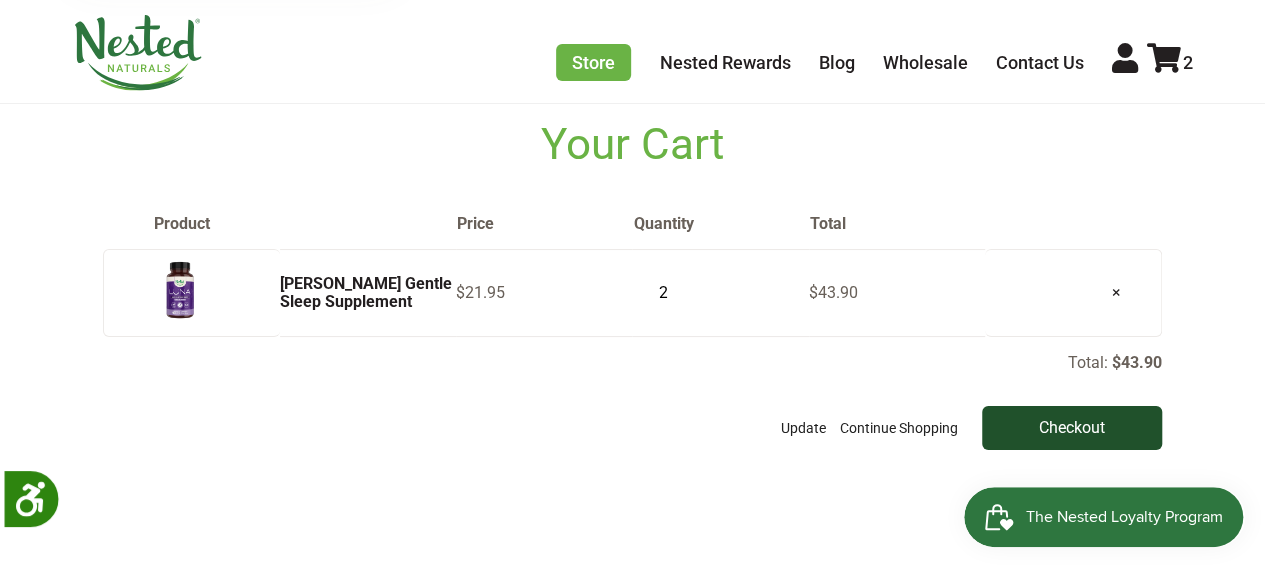 click on "Checkout" at bounding box center [1072, 428] 